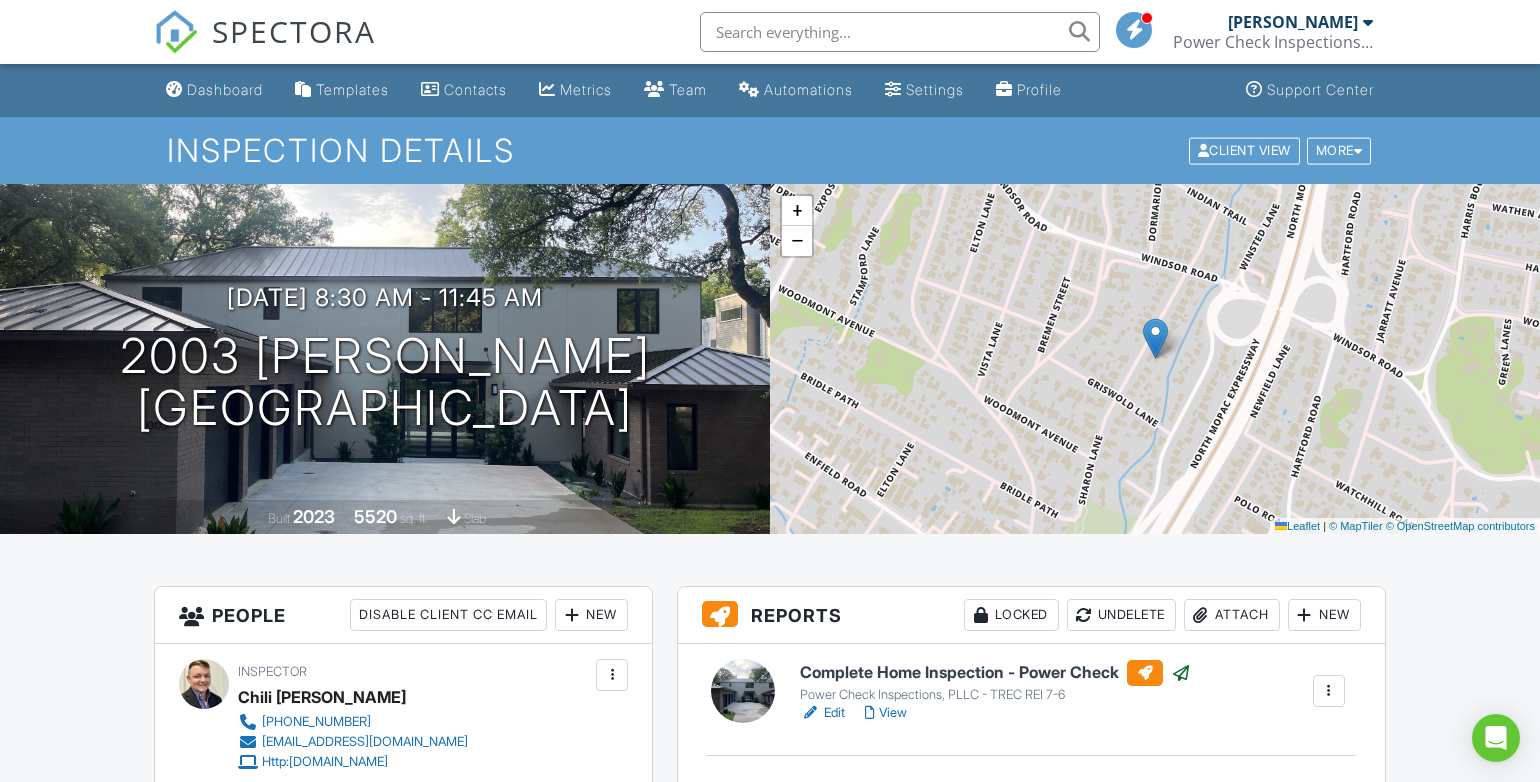 scroll, scrollTop: 336, scrollLeft: 0, axis: vertical 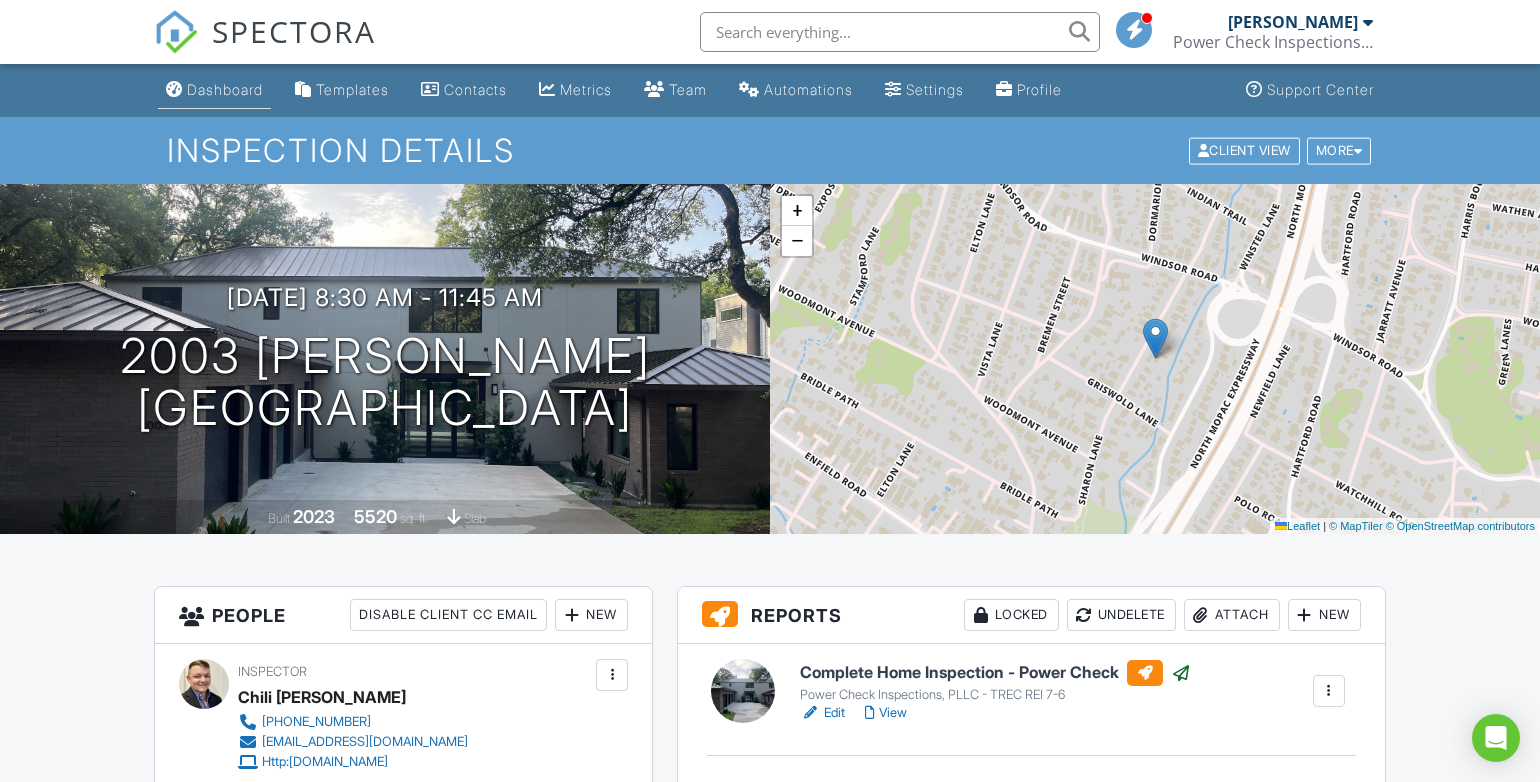 click on "Dashboard" at bounding box center (225, 89) 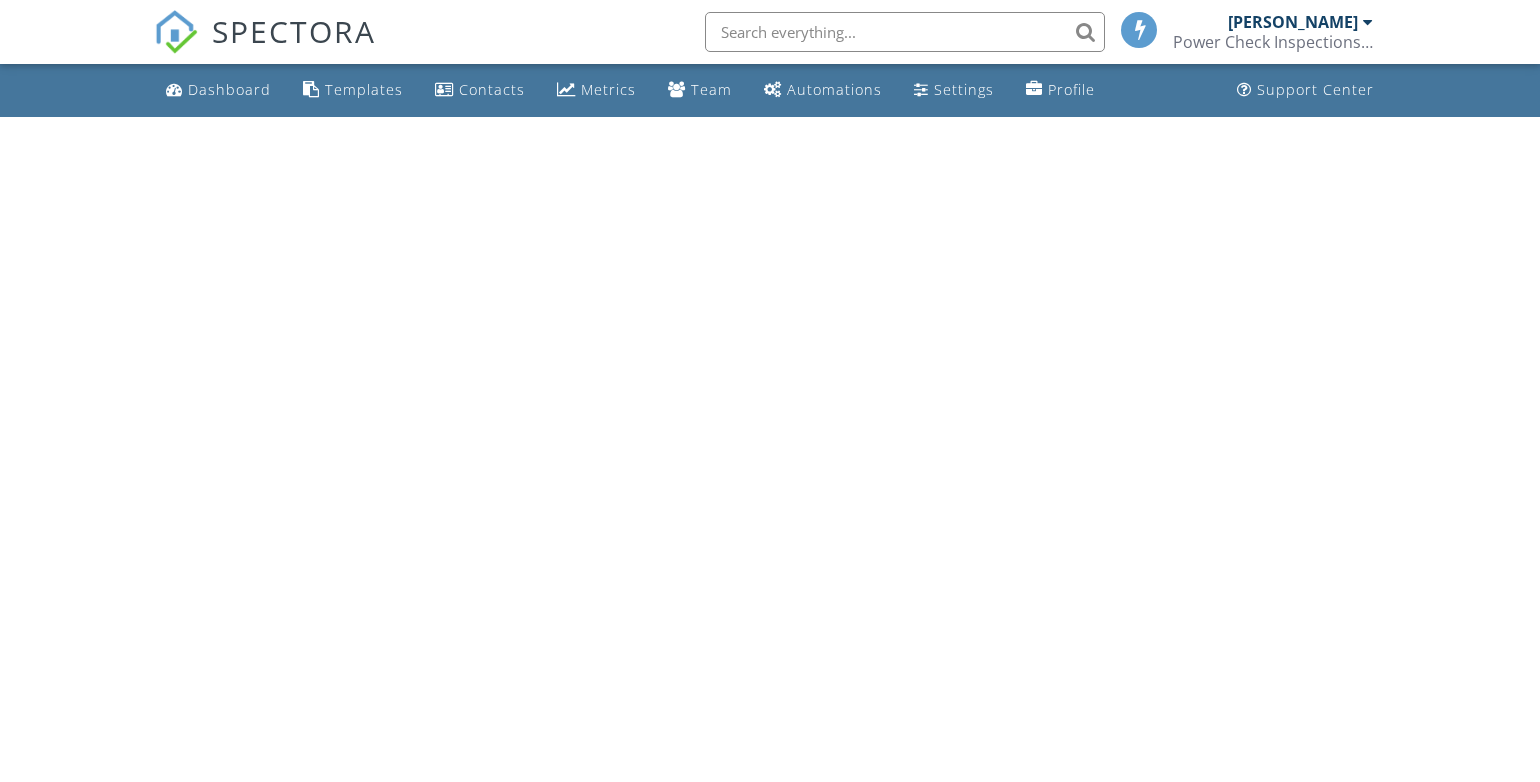 scroll, scrollTop: 0, scrollLeft: 0, axis: both 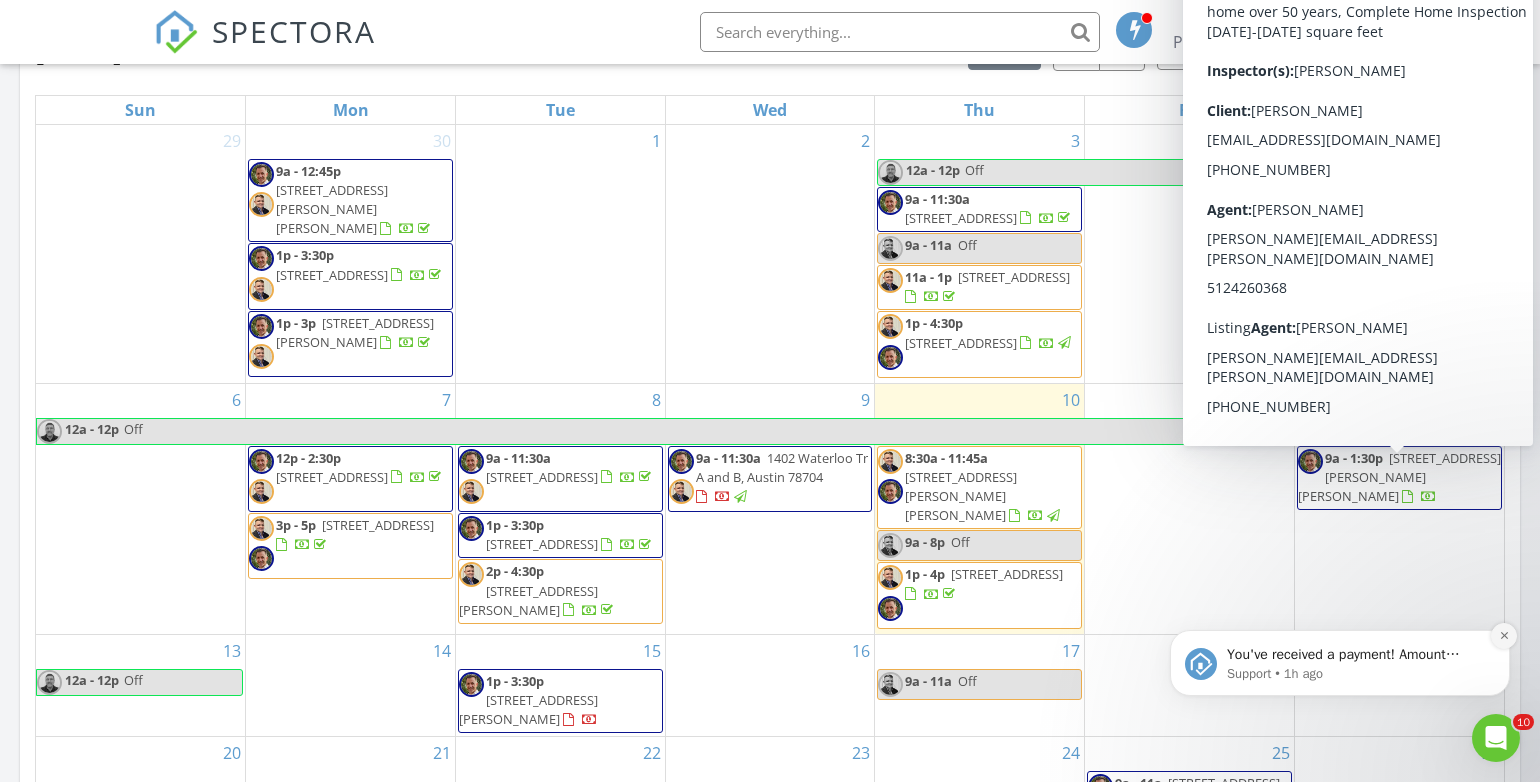 click 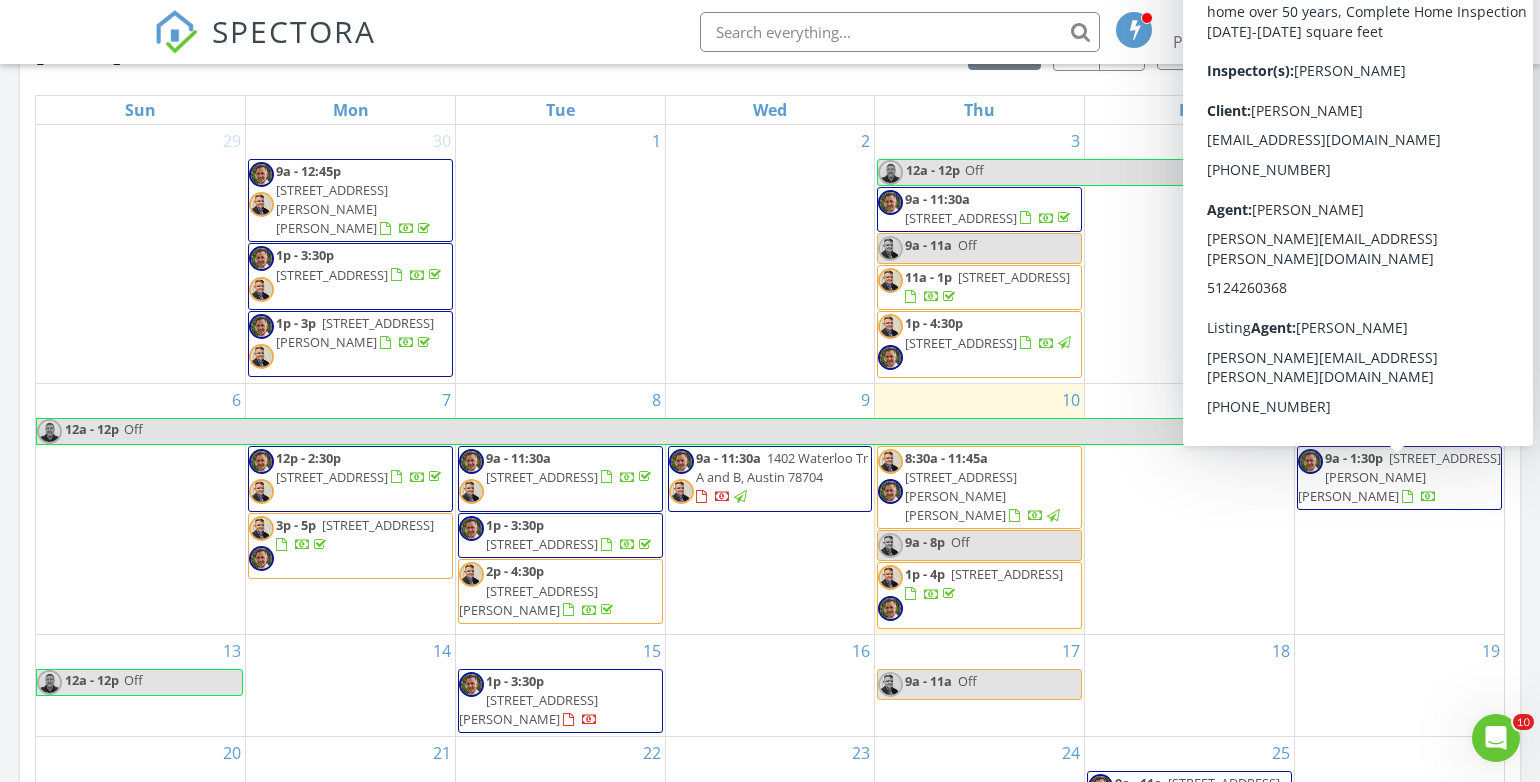click on "11" at bounding box center [1189, 509] 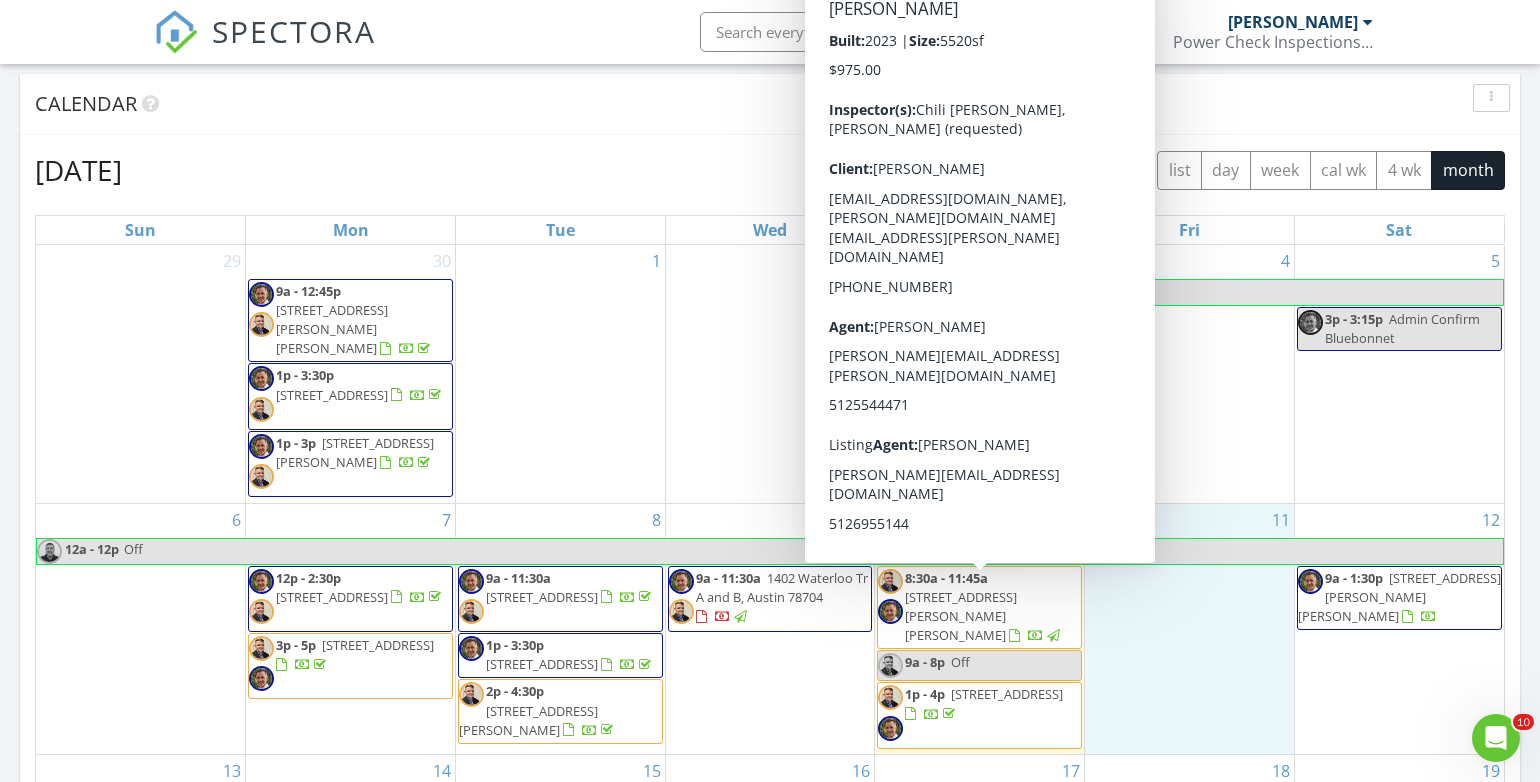 scroll, scrollTop: 1121, scrollLeft: 0, axis: vertical 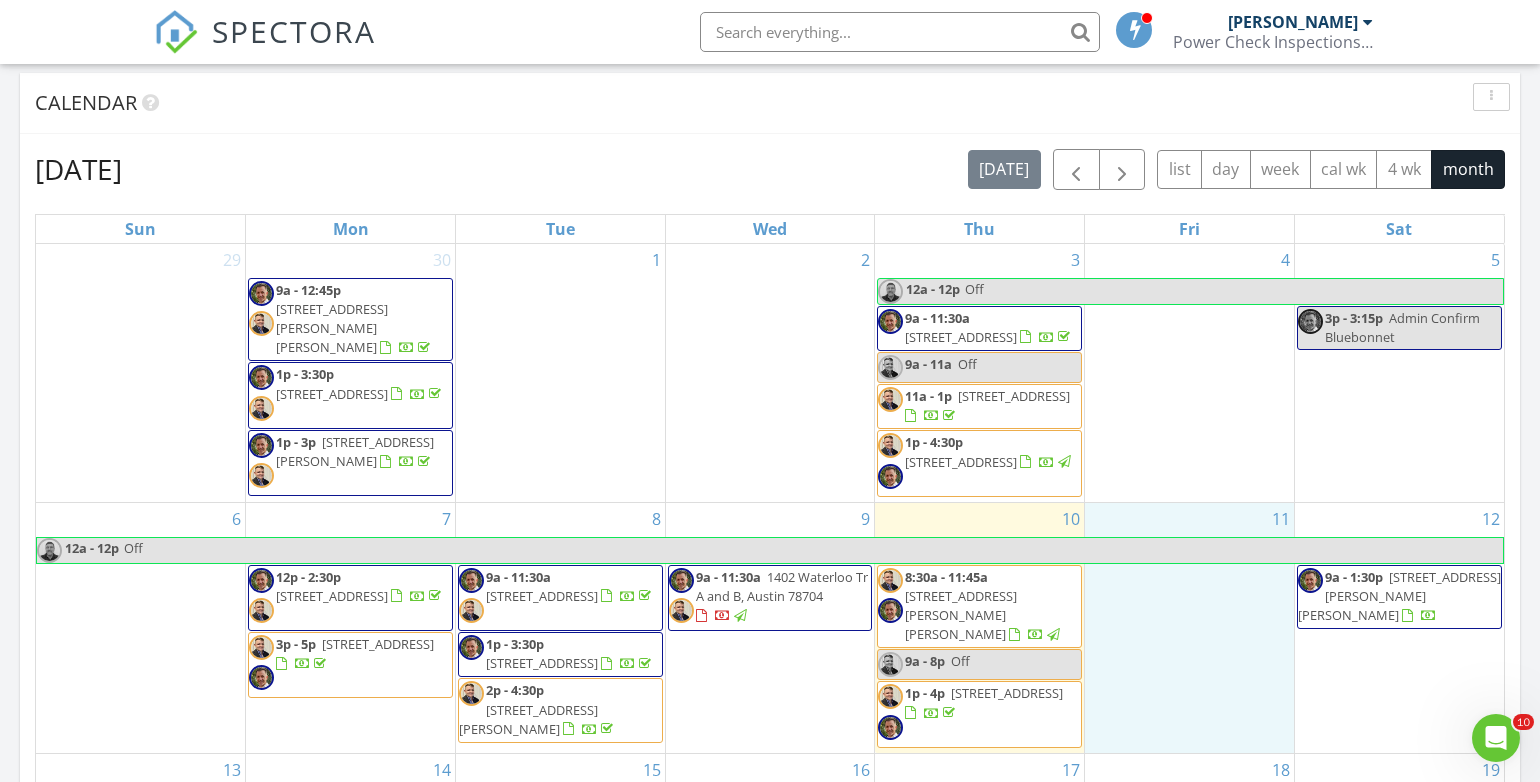 click on "1p - 4p
707 Show Low CT , Lakeway 78734" at bounding box center [979, 714] 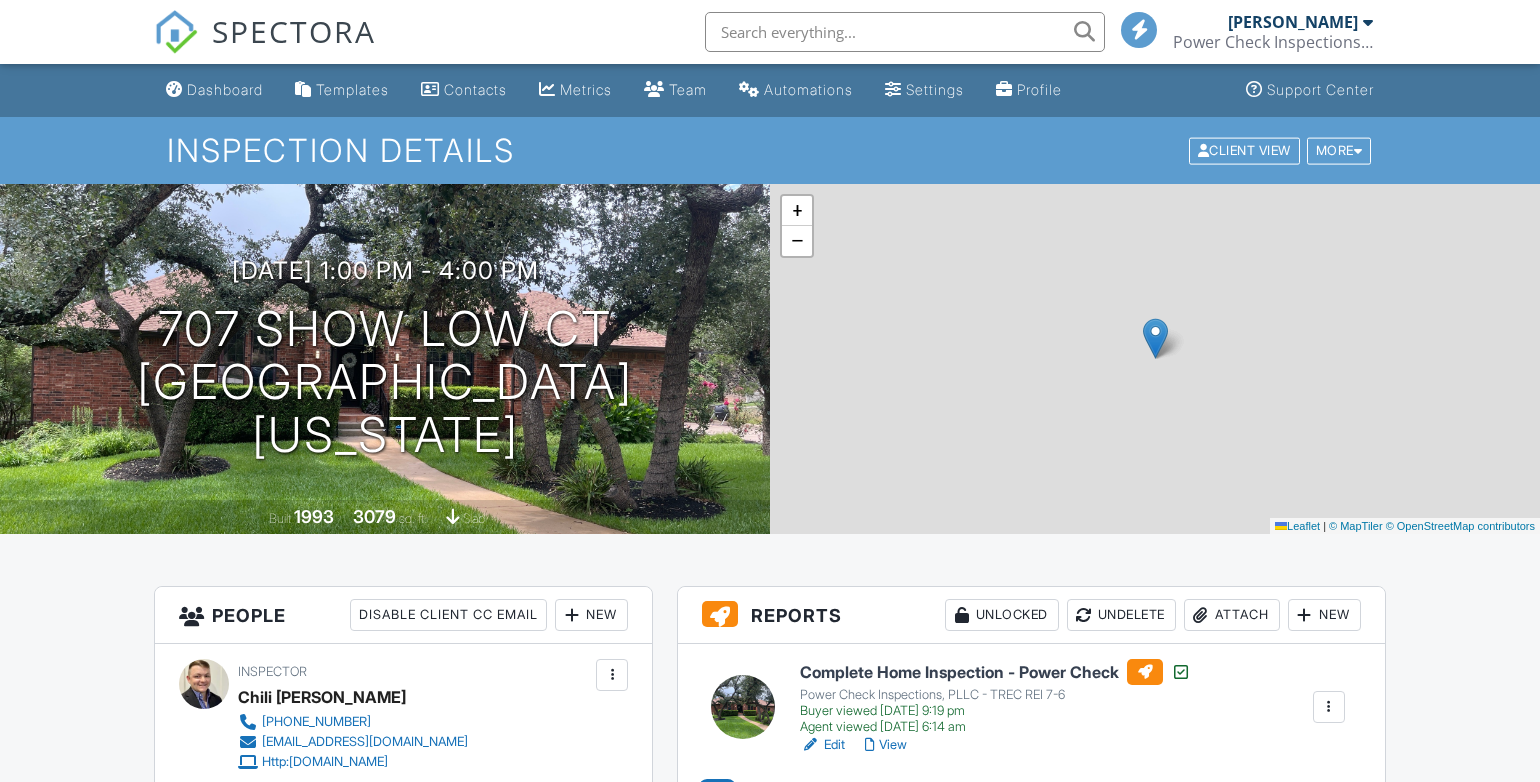scroll, scrollTop: 0, scrollLeft: 0, axis: both 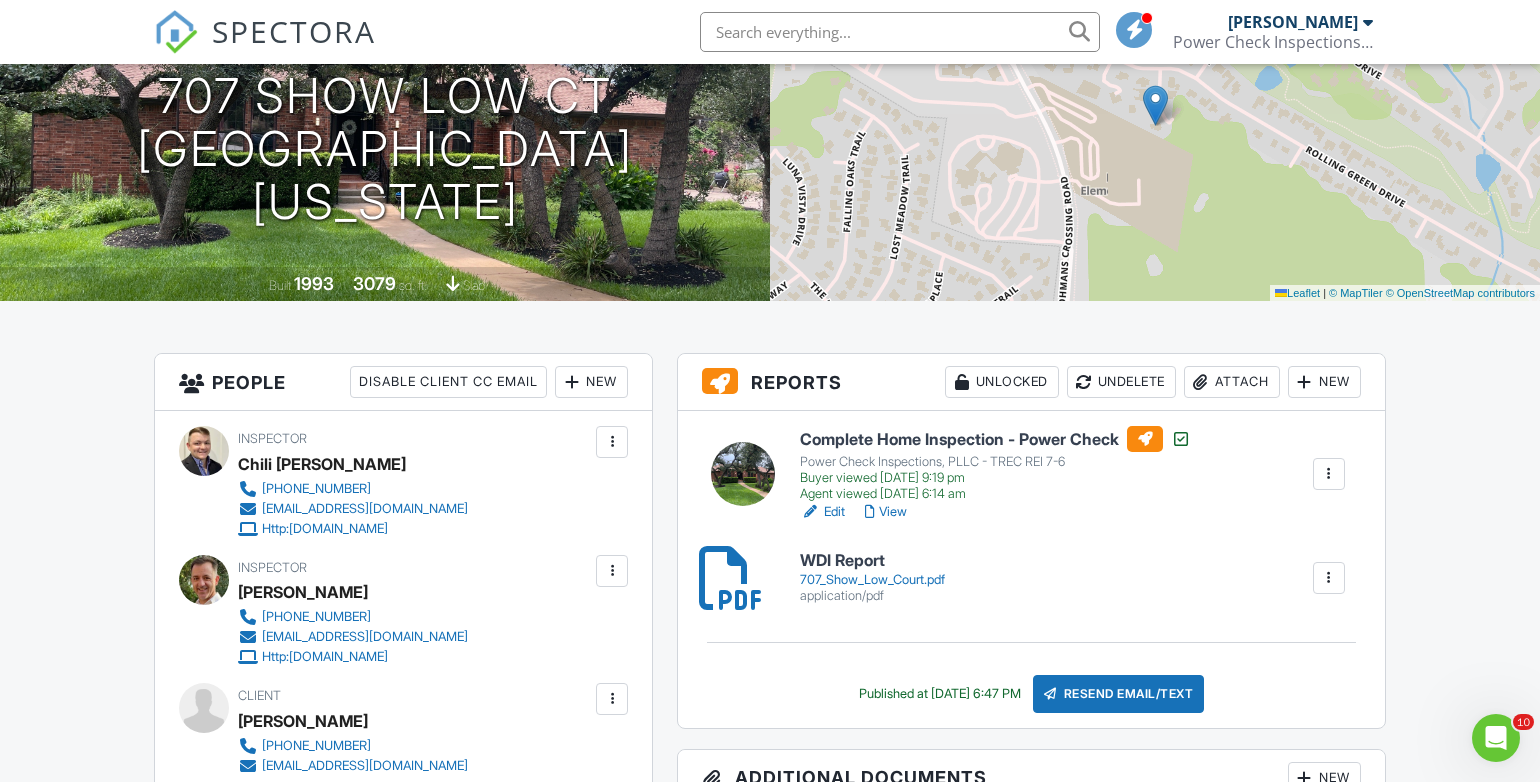 click on "Resend Email/Text" at bounding box center (1119, 694) 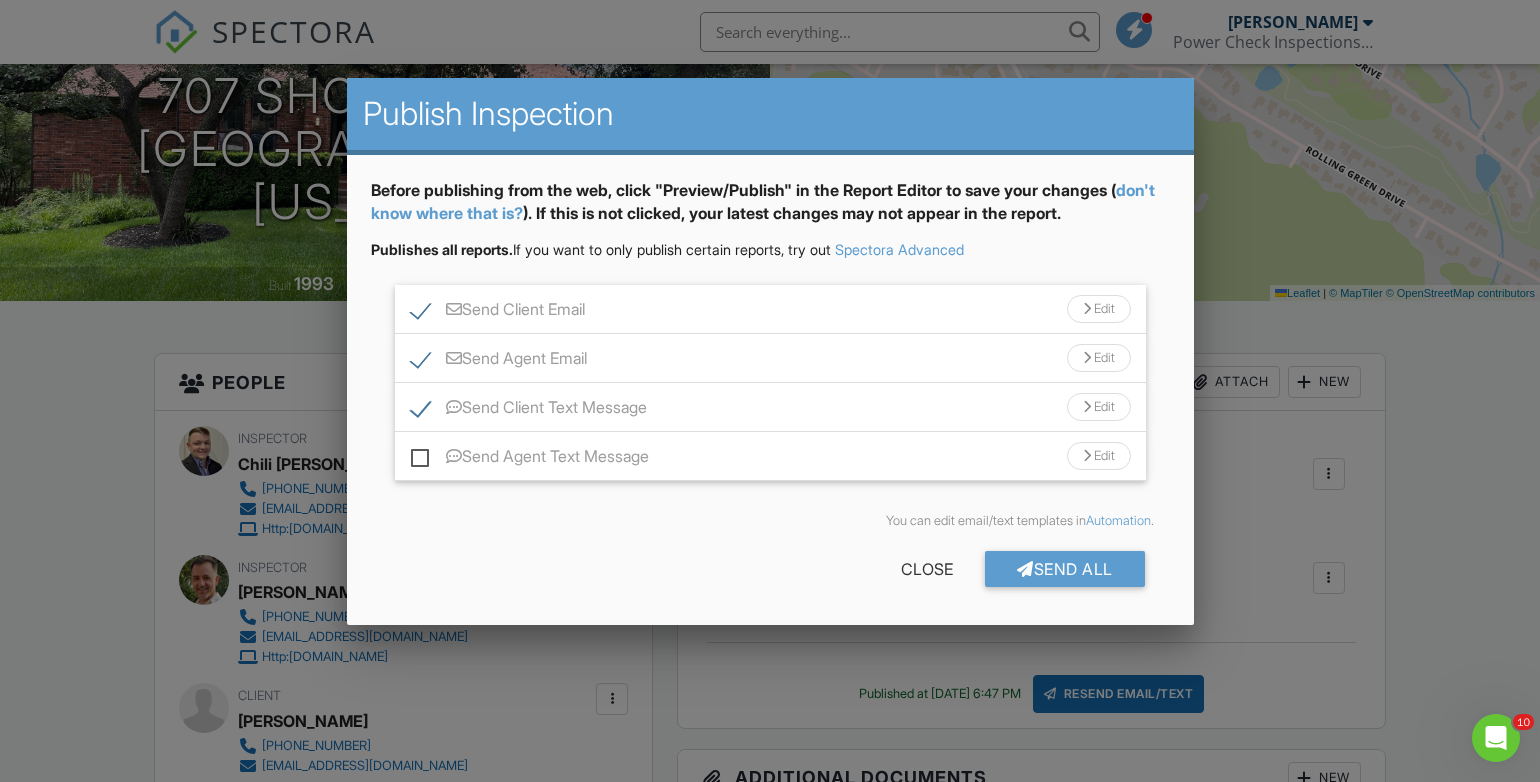 click on "Send Agent Text Message" at bounding box center (530, 459) 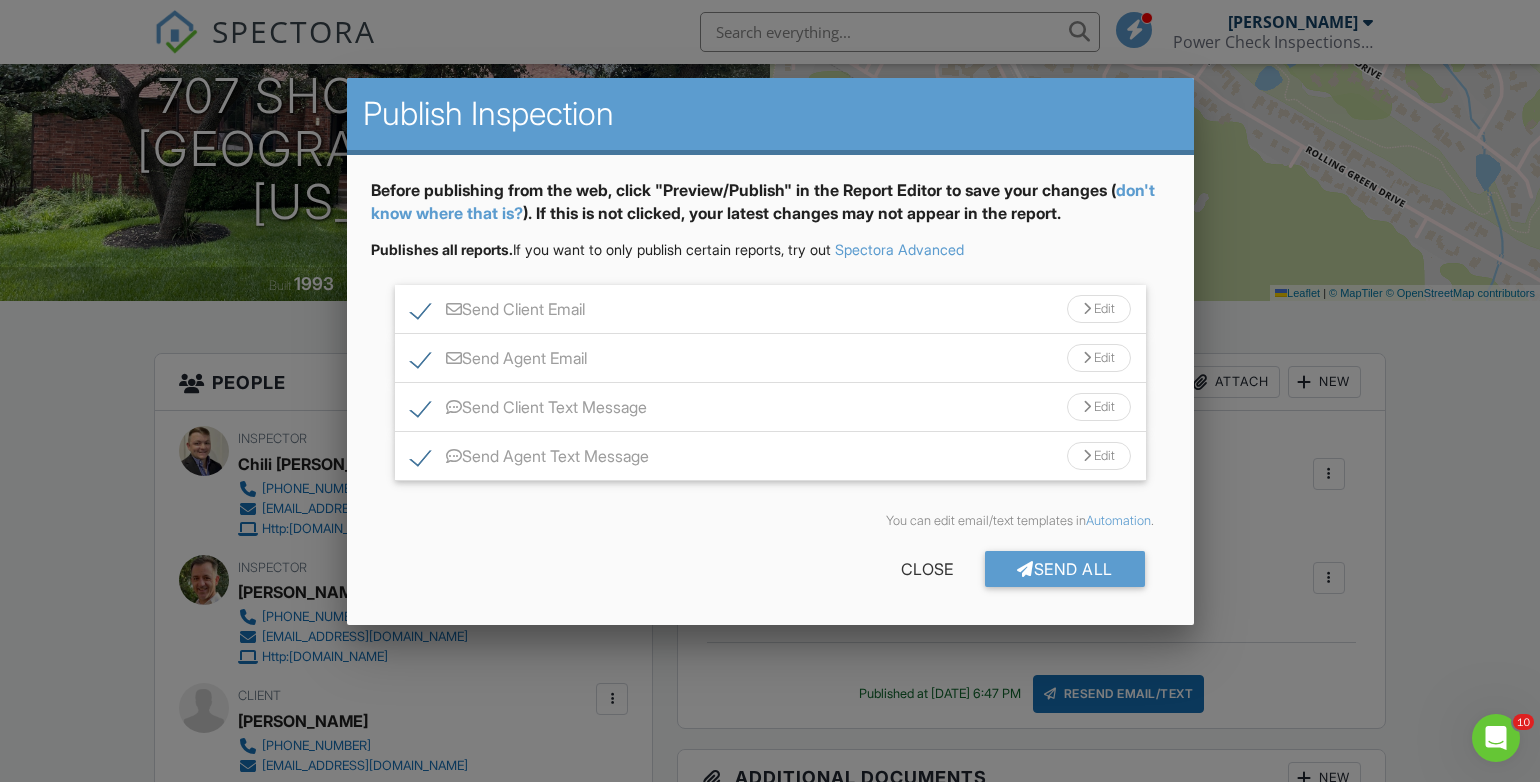 click on "Edit" at bounding box center [1099, 456] 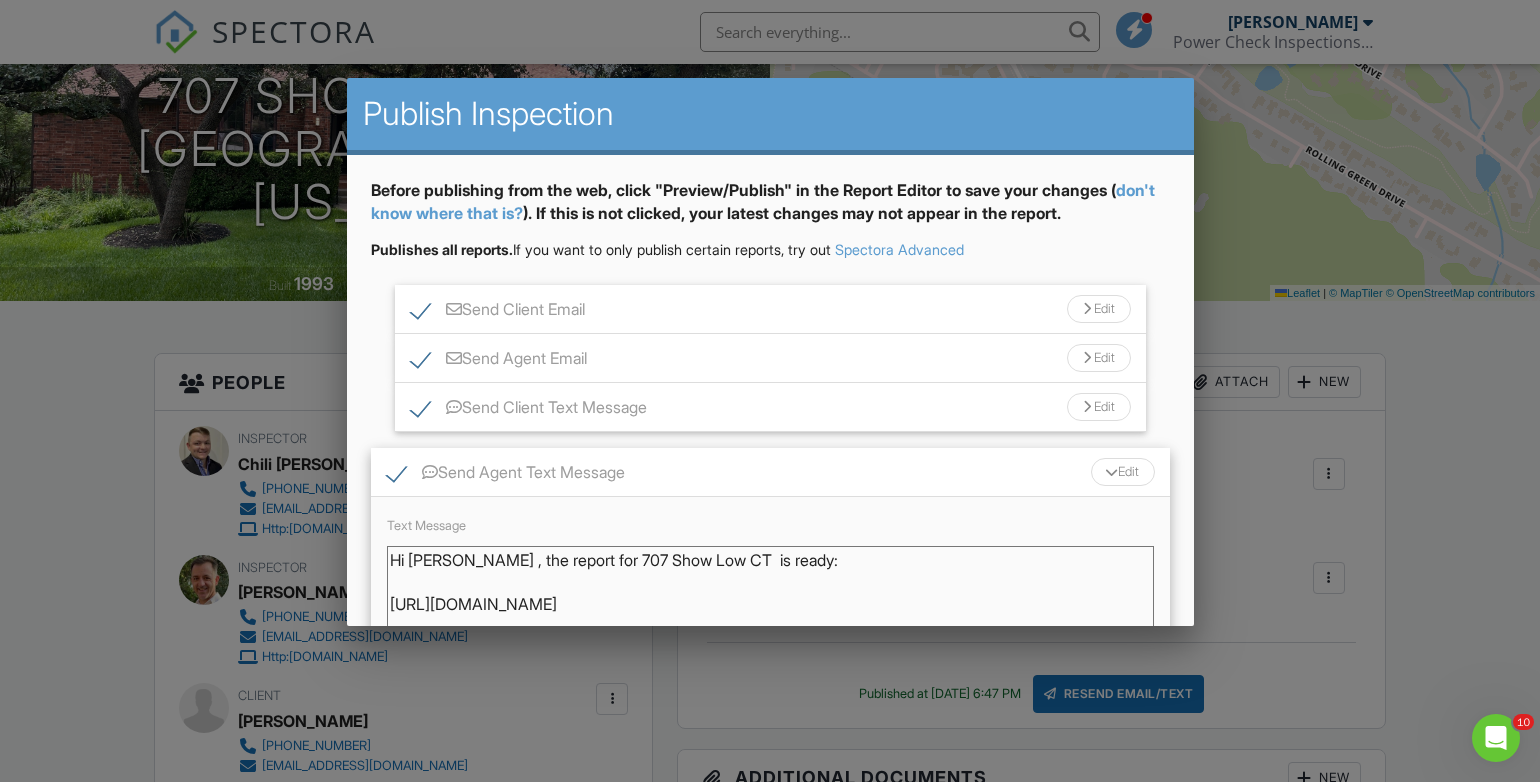 click on "Hi Steve , the report for 707 Show Low CT  is ready:
https://app.spectora.com/u/MRlCBXZ
- Chad Nemec 512-900-0456" at bounding box center (770, 596) 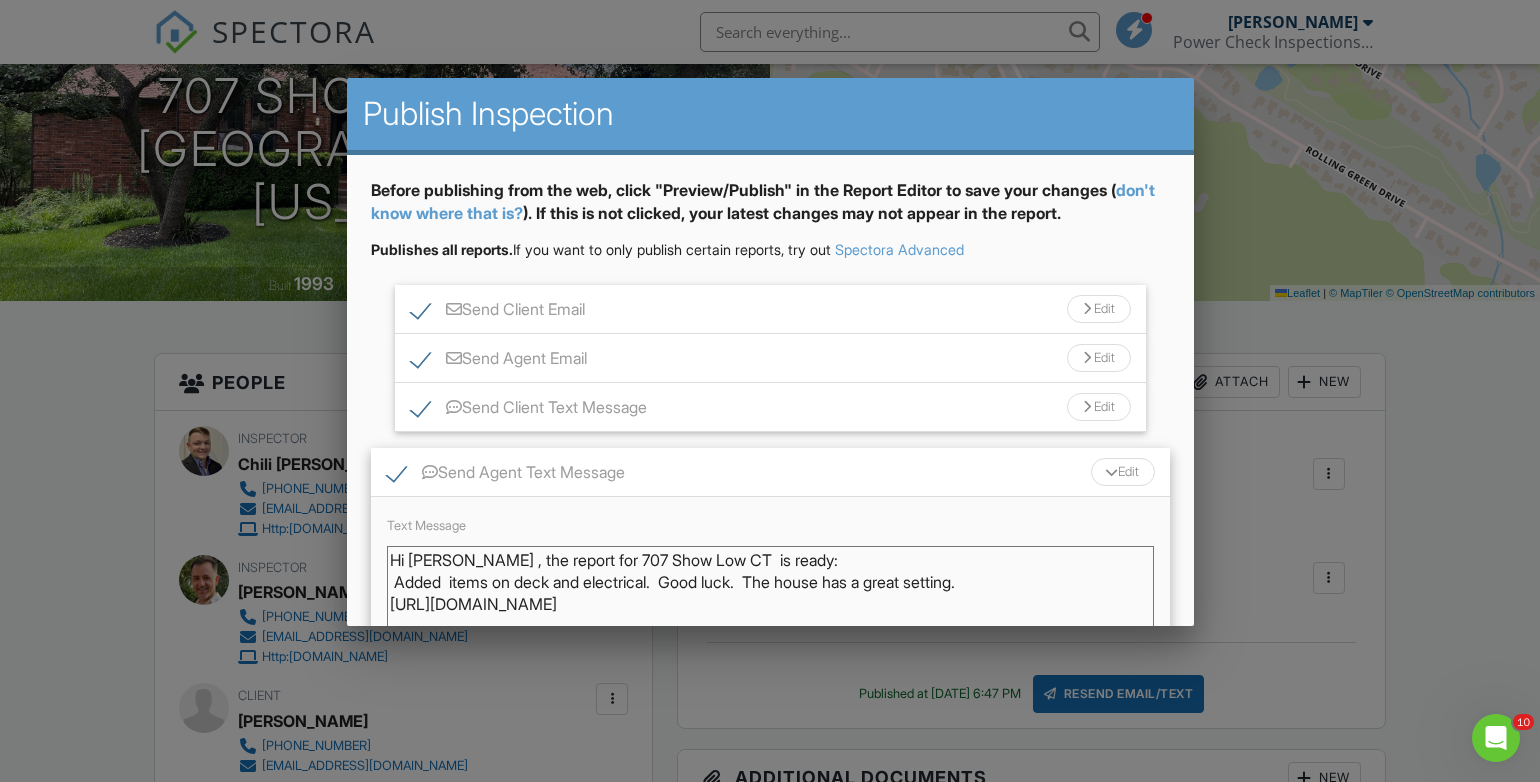 scroll, scrollTop: 196, scrollLeft: 0, axis: vertical 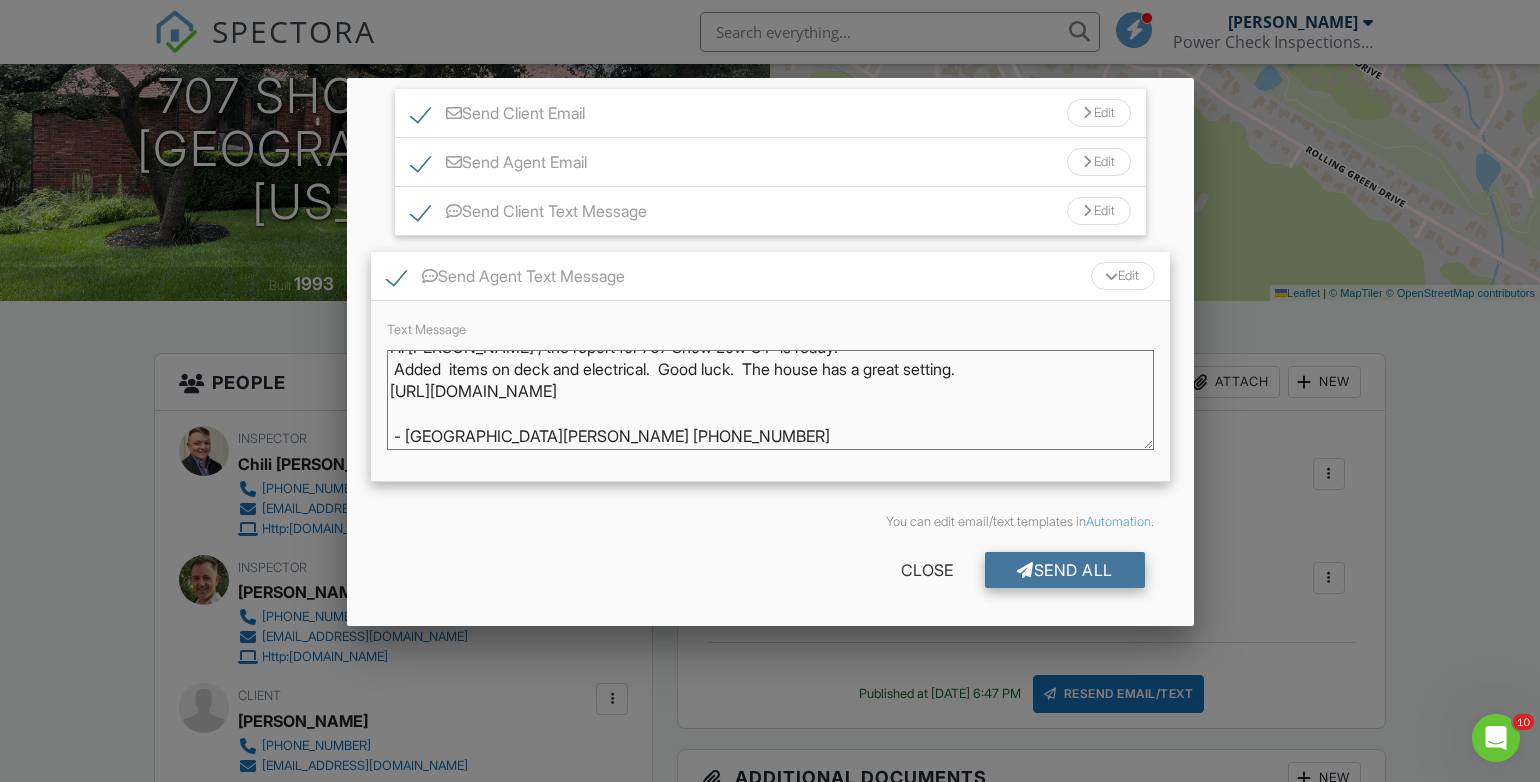 type on "Hi Steve , the report for 707 Show Low CT  is ready:
Added  items on deck and electrical.  Good luck.  The house has a great setting.
https://app.spectora.com/u/MRlCBXZ
- Chad Nemec 512-900-0456" 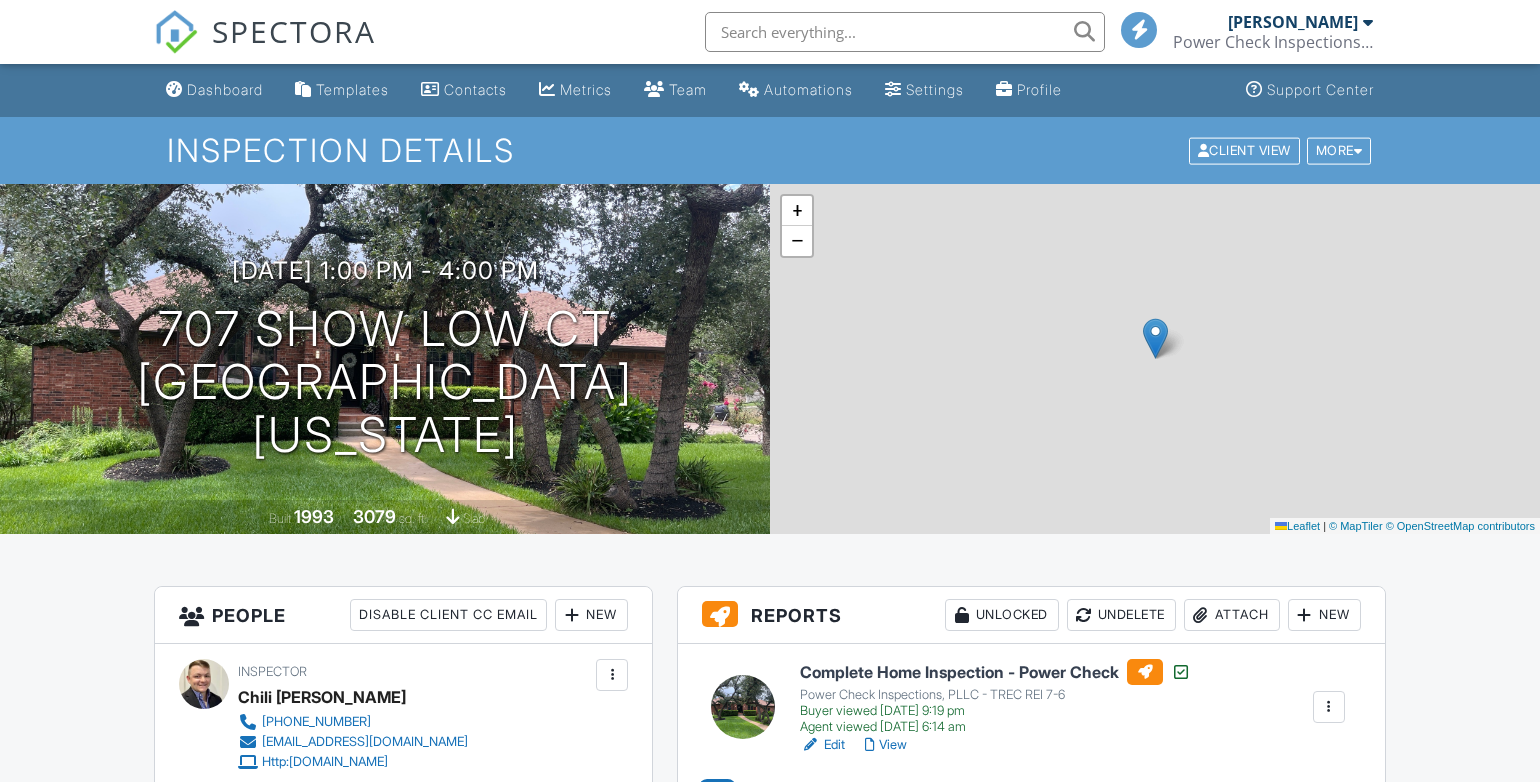 scroll, scrollTop: 233, scrollLeft: 0, axis: vertical 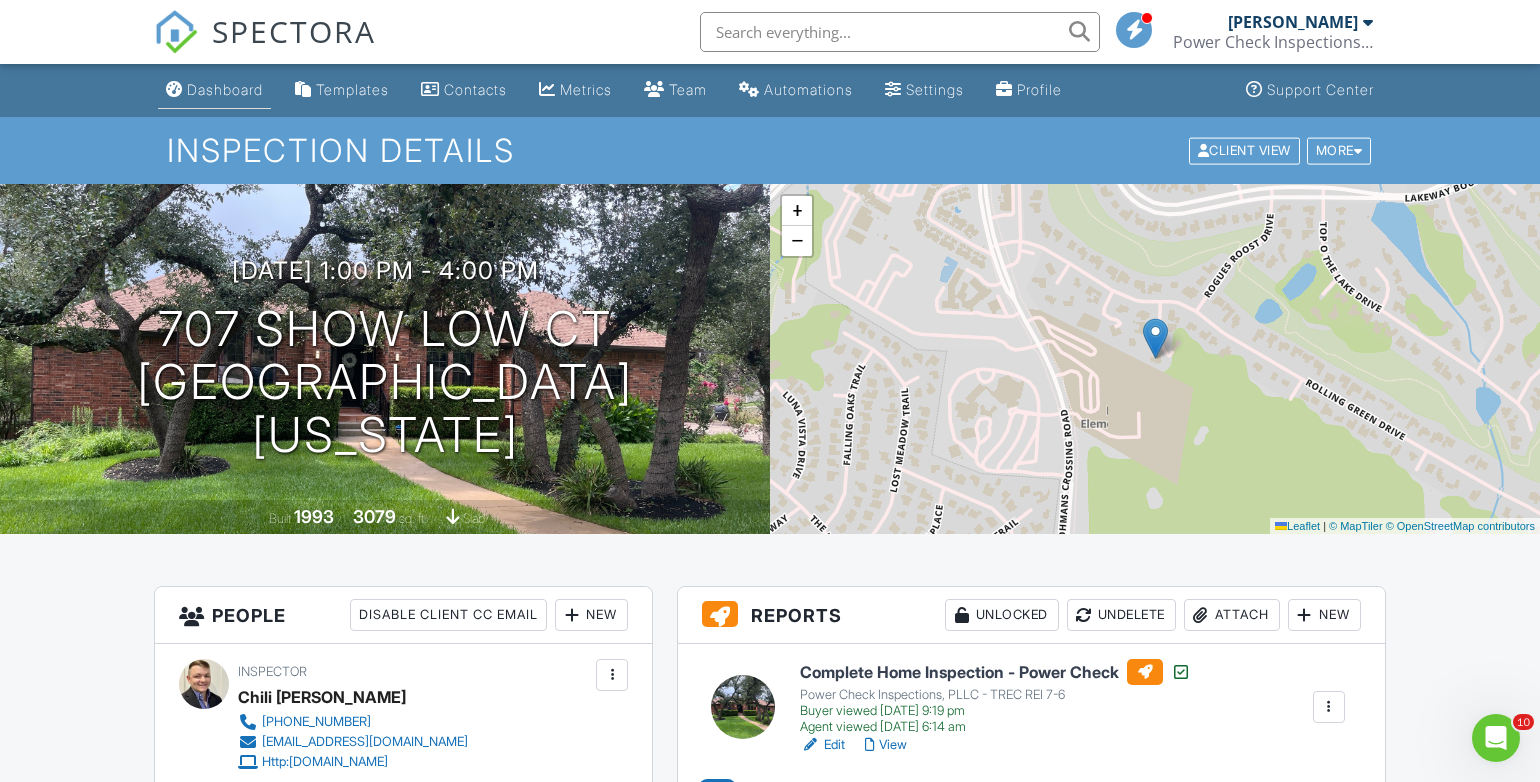 click on "Dashboard" at bounding box center [225, 89] 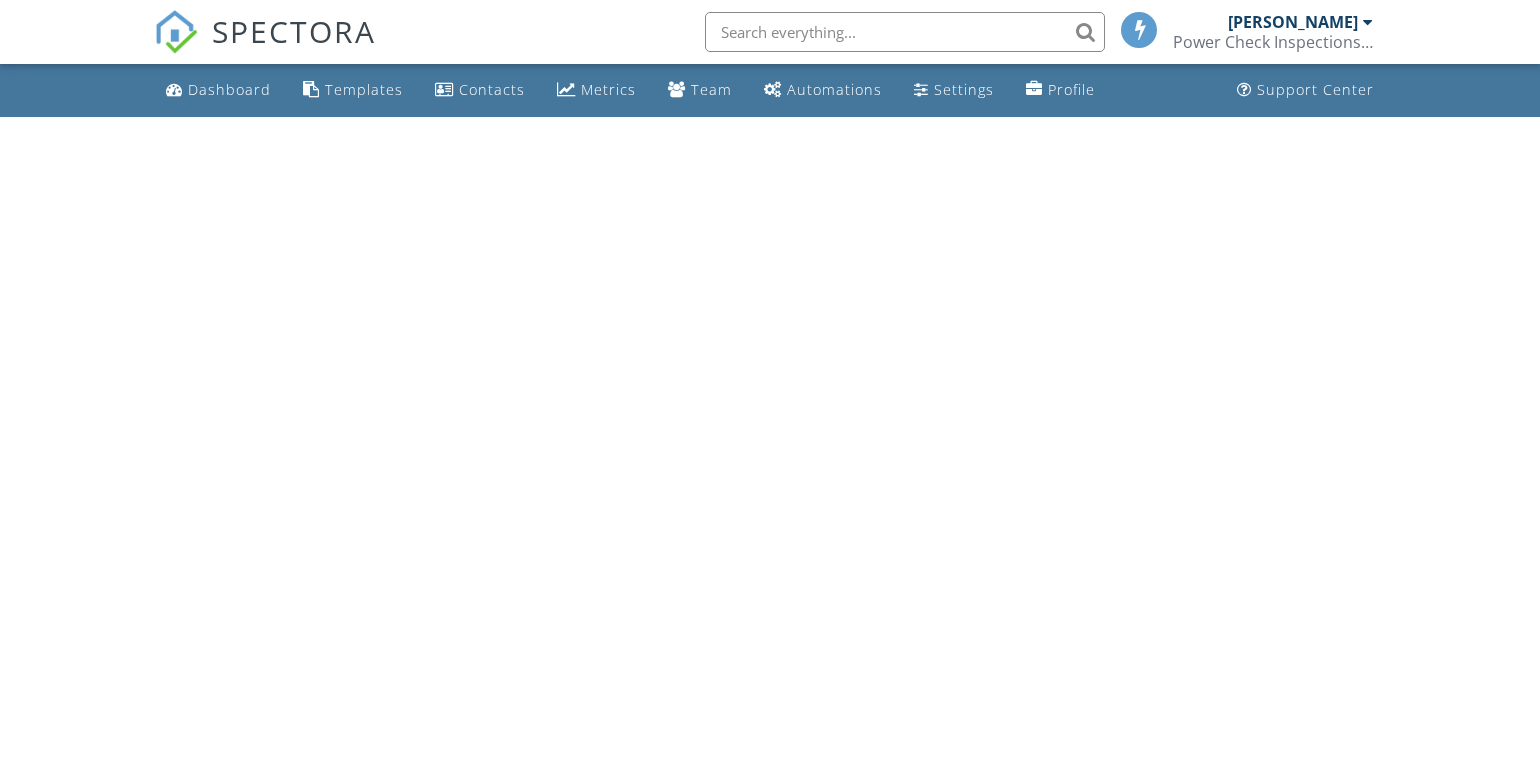 scroll, scrollTop: 0, scrollLeft: 0, axis: both 